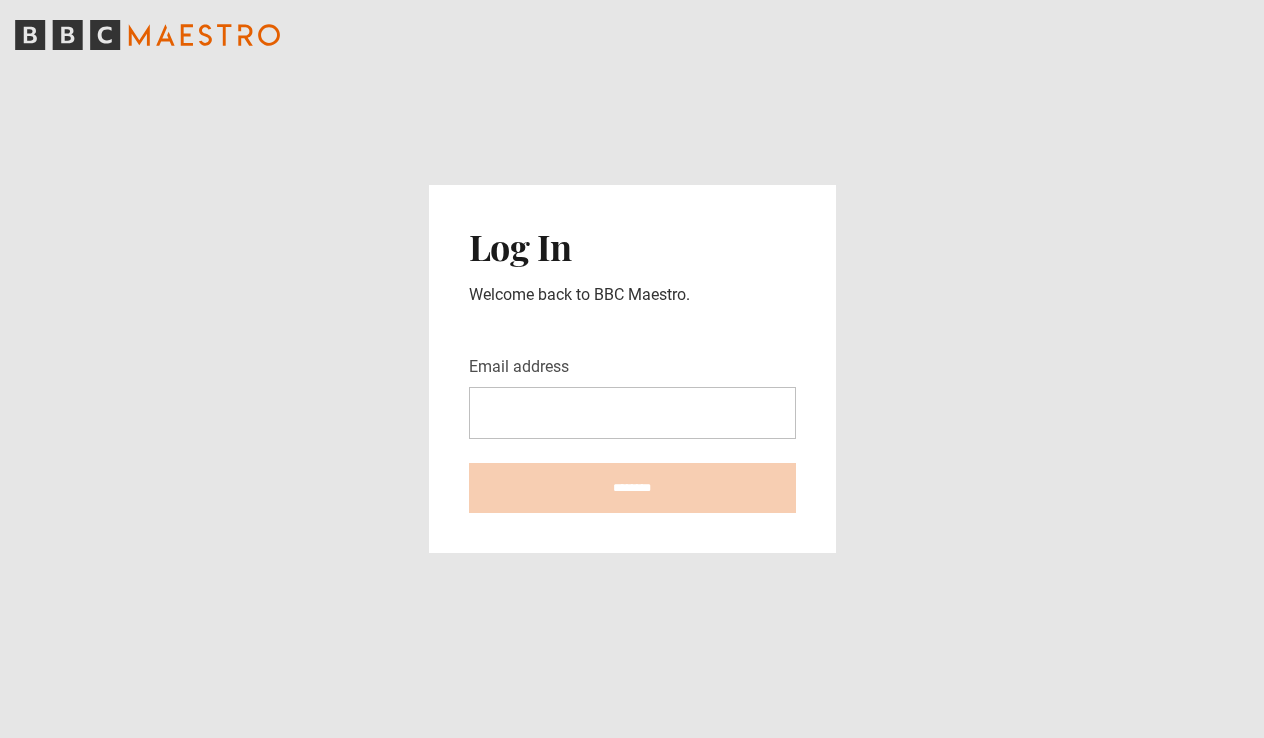 scroll, scrollTop: 0, scrollLeft: 0, axis: both 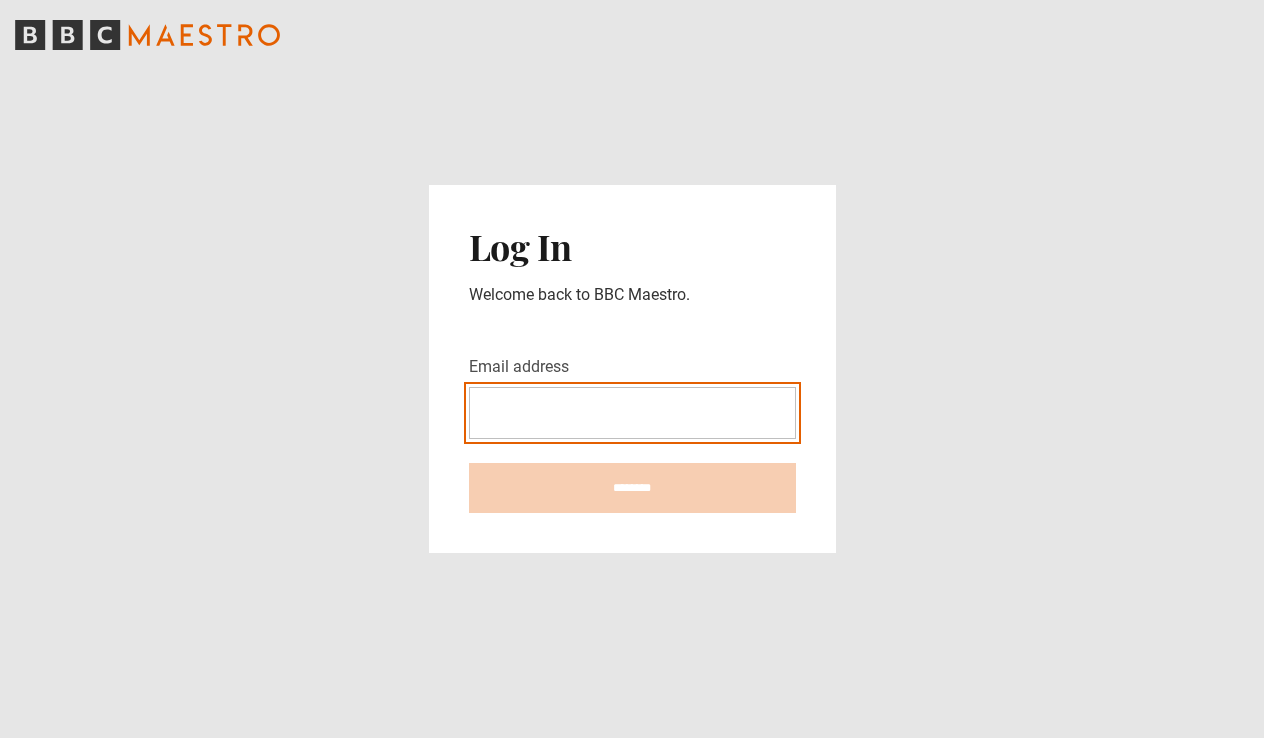 click on "Email address" at bounding box center [632, 413] 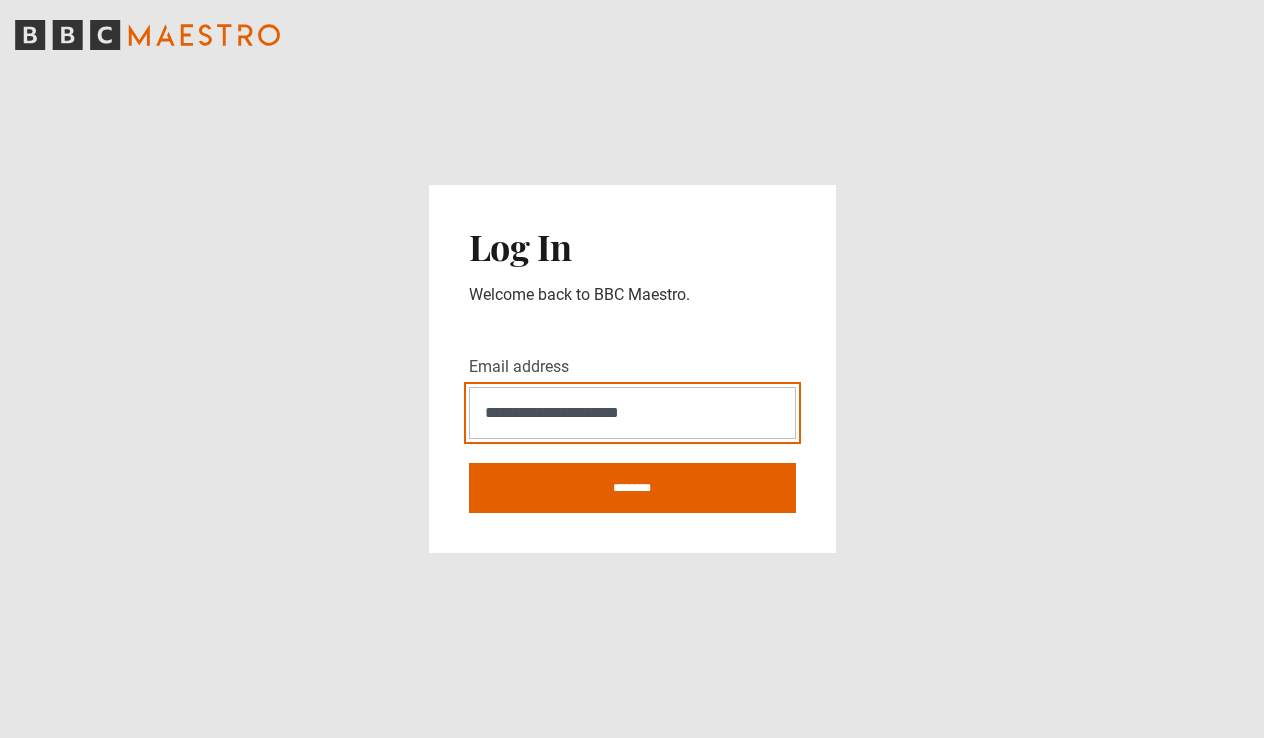 type on "**********" 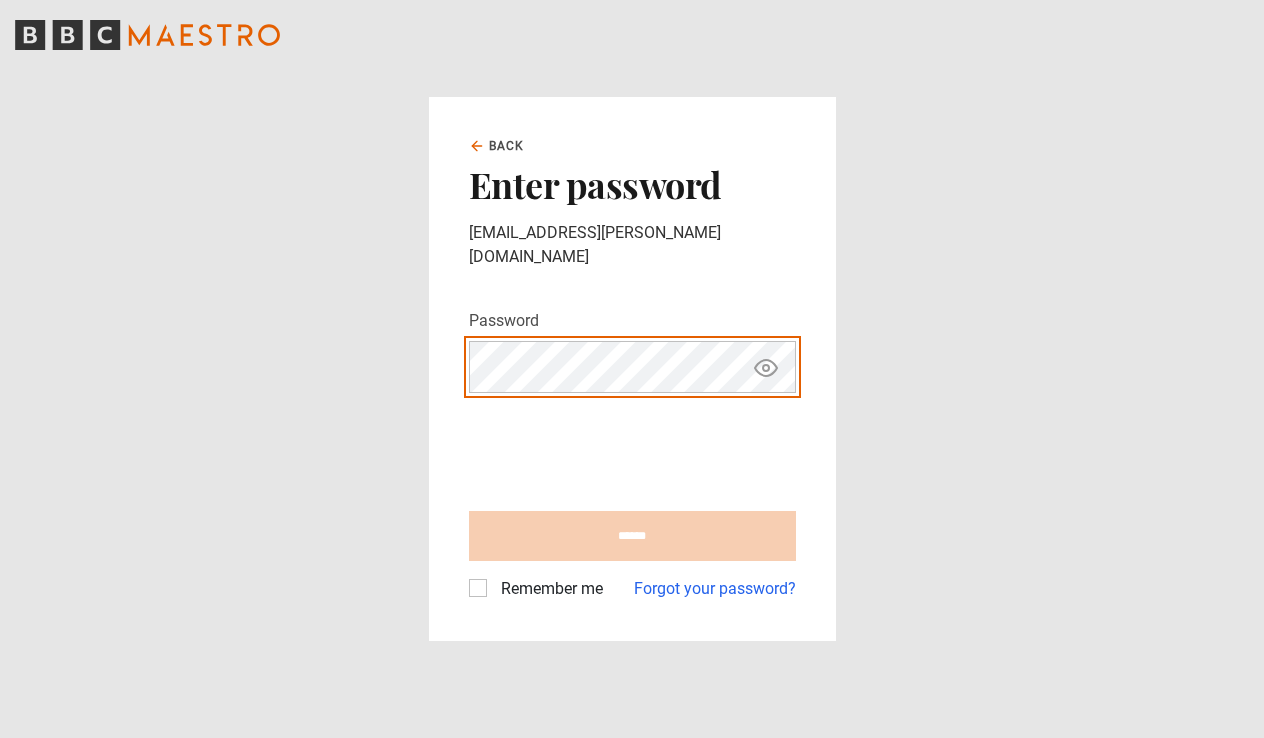 scroll, scrollTop: 0, scrollLeft: 0, axis: both 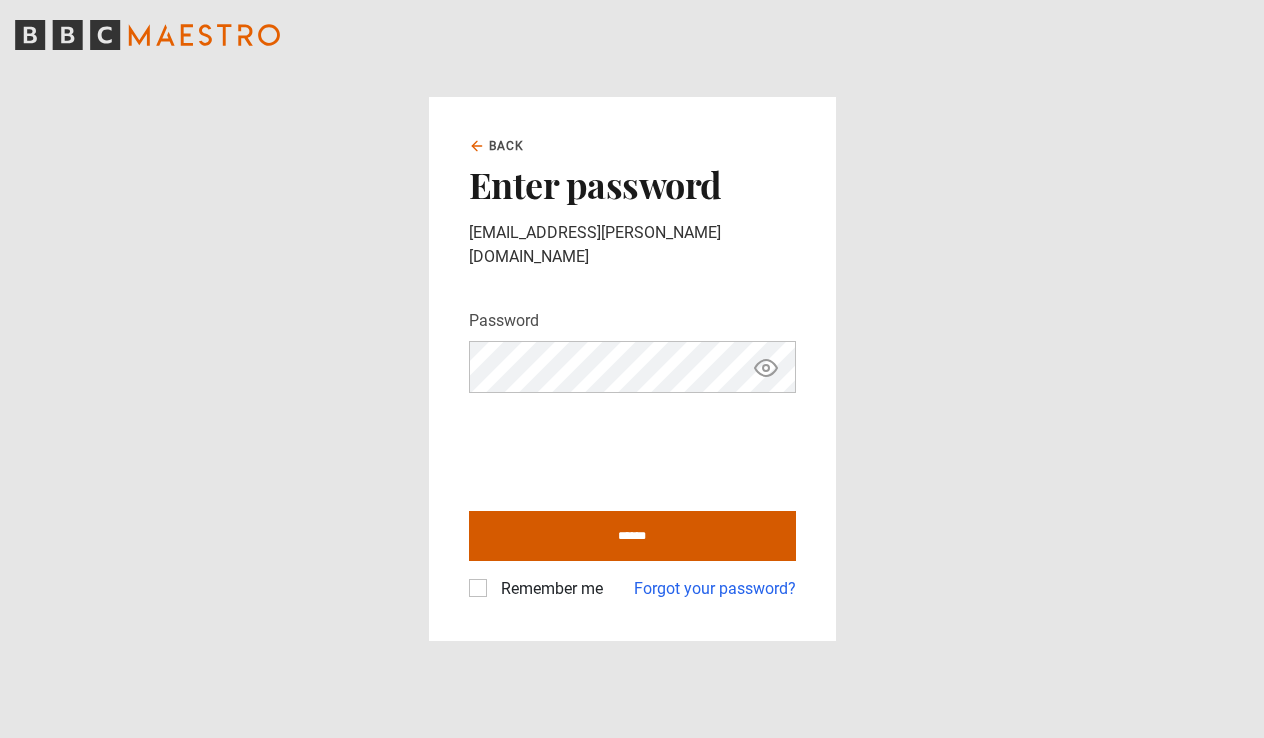click on "******" at bounding box center (632, 536) 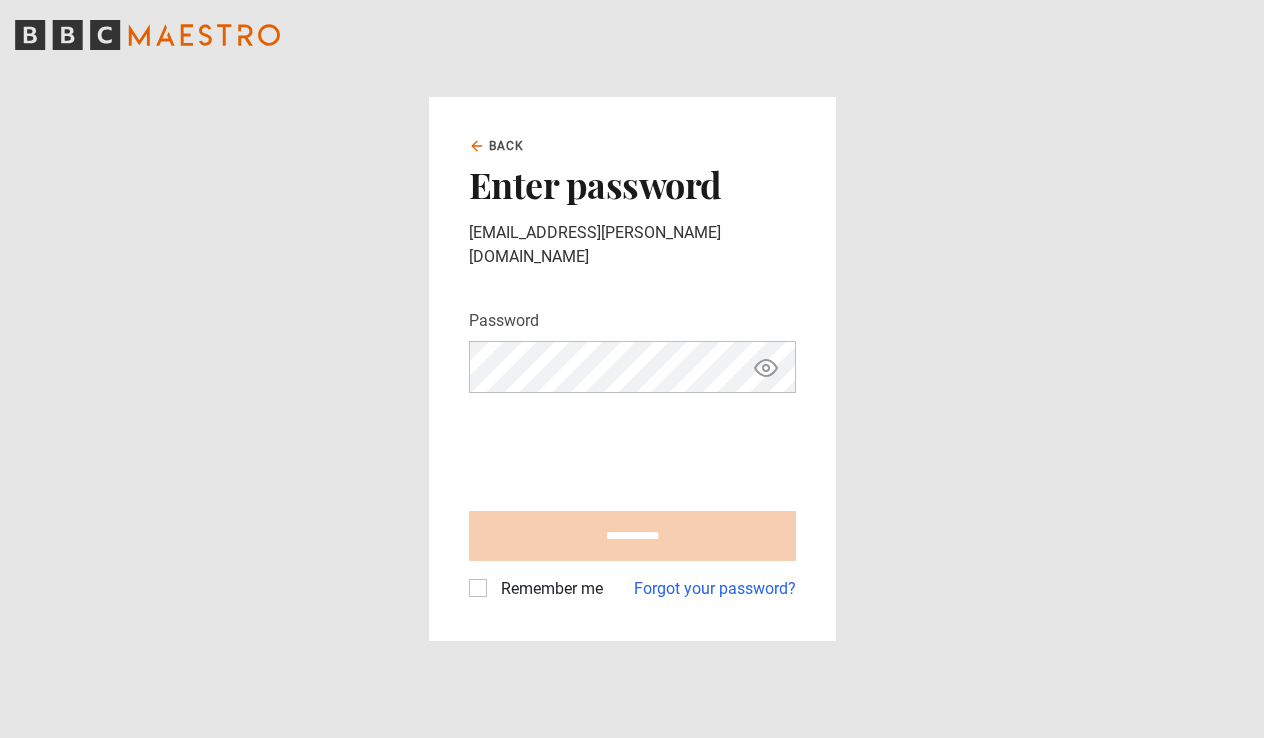 type on "**********" 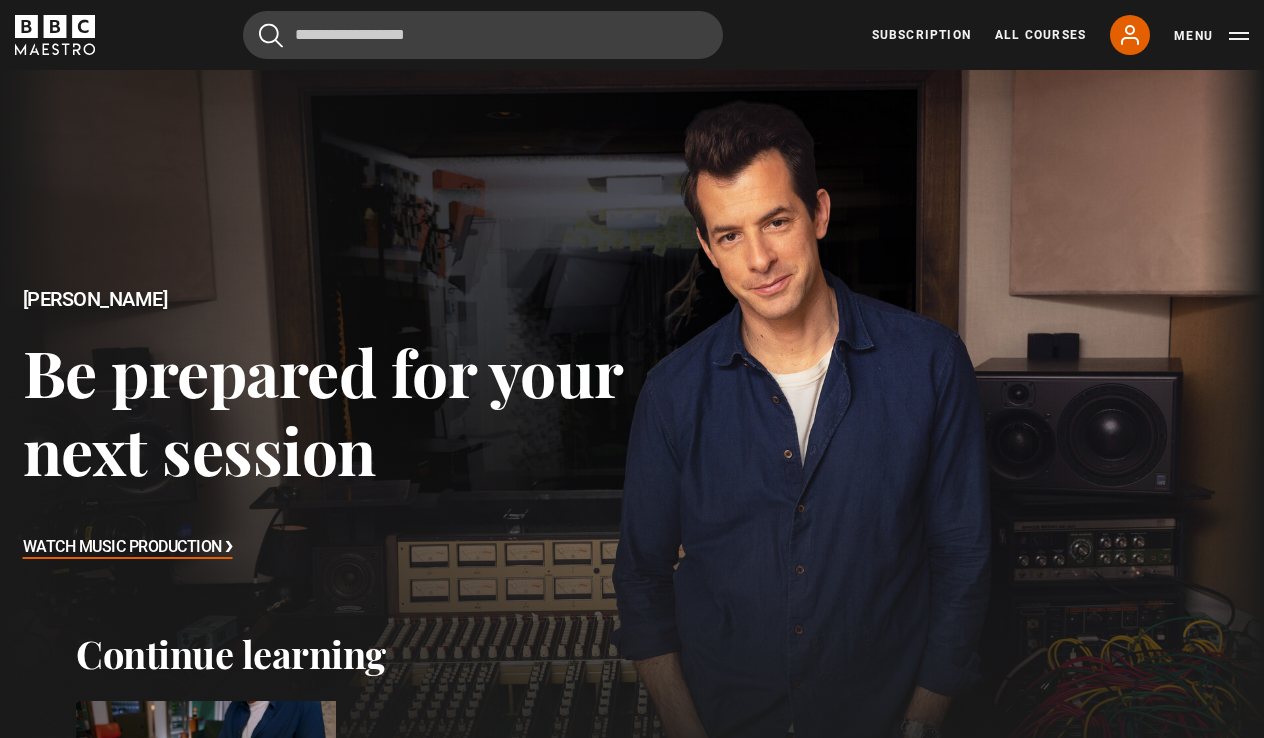 scroll, scrollTop: 0, scrollLeft: 0, axis: both 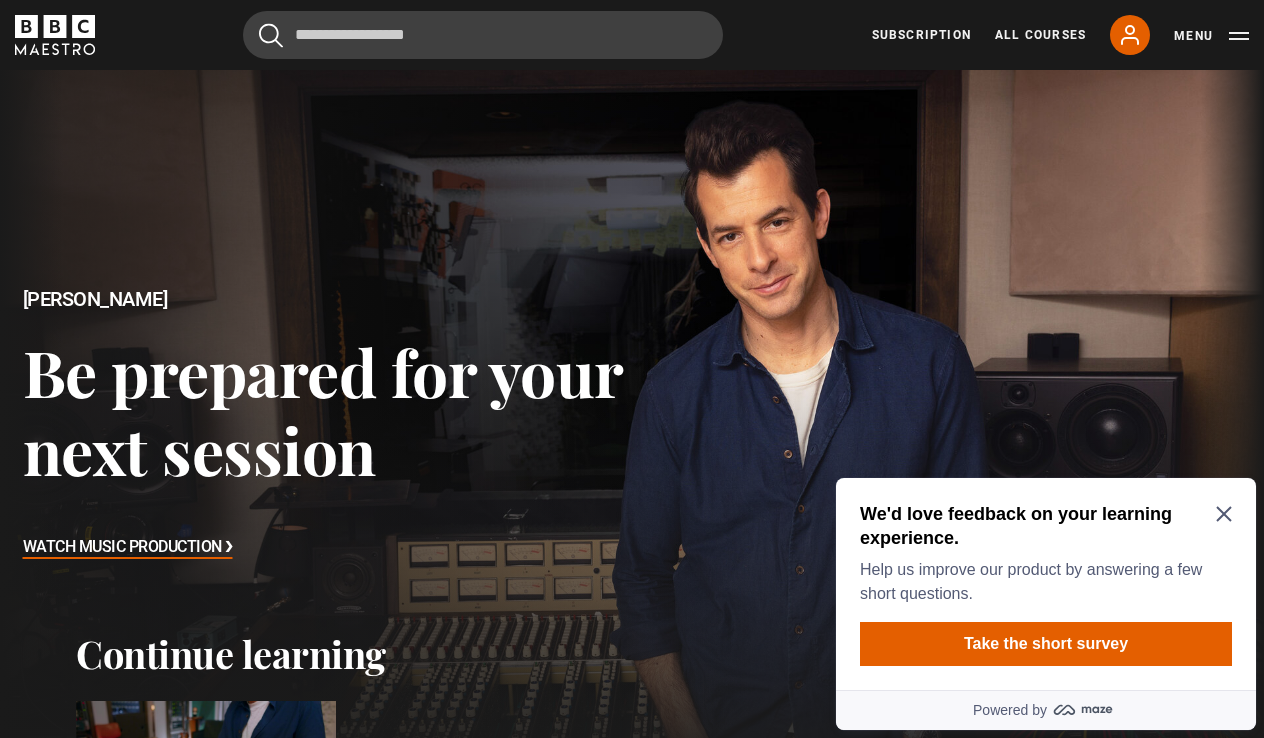 click on "We'd love feedback on your learning experience. Help us improve our product by answering a few short questions. Take the short survey" at bounding box center [1046, 584] 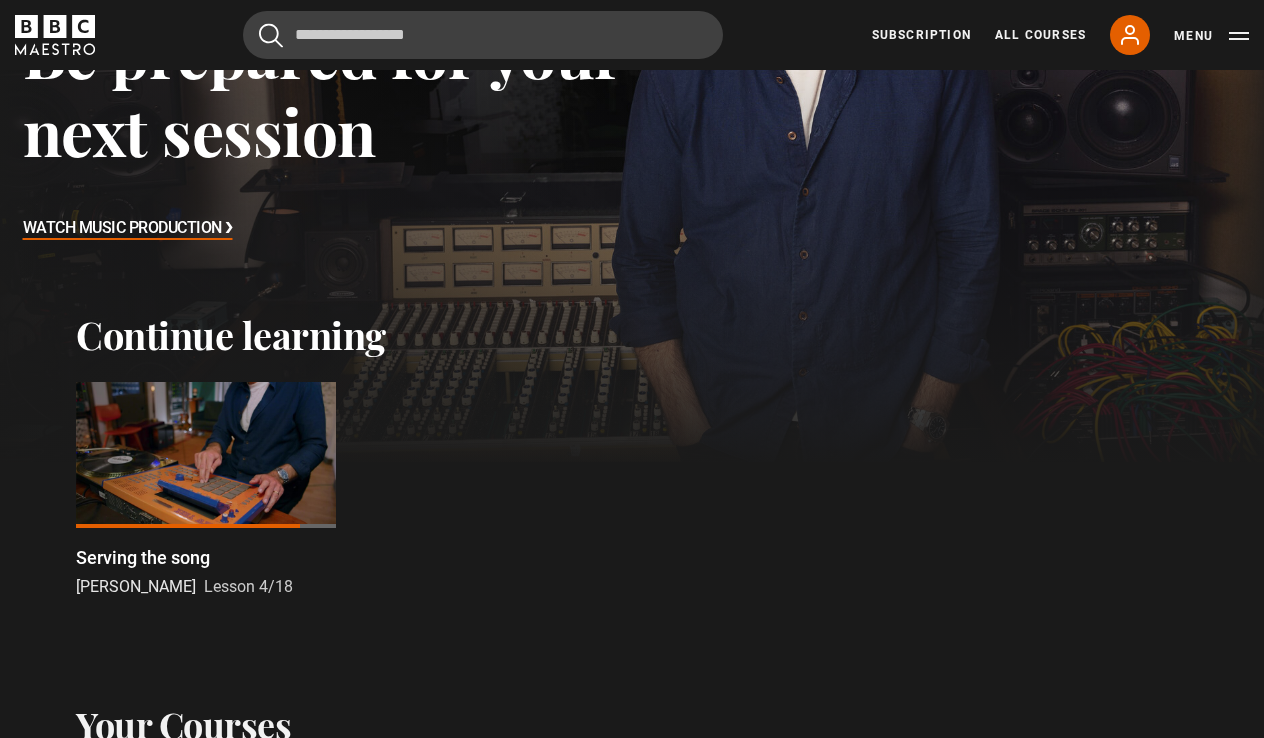 scroll, scrollTop: 527, scrollLeft: 0, axis: vertical 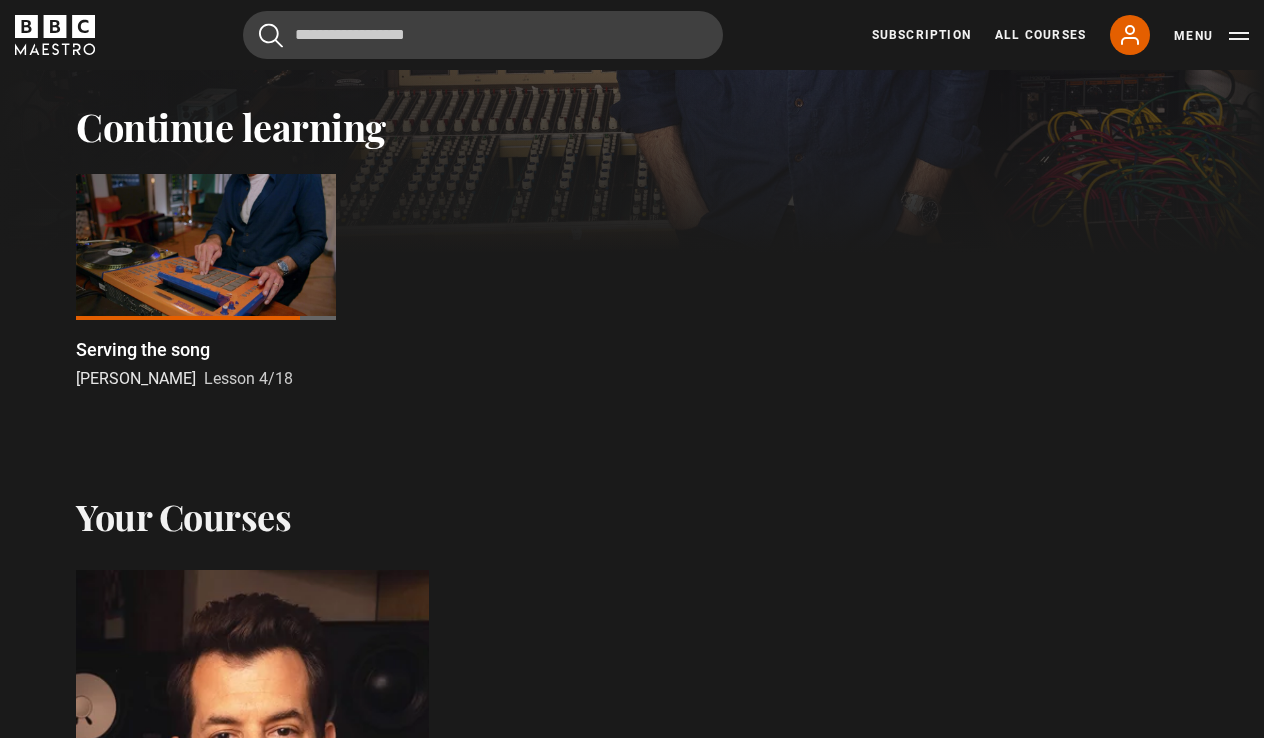 click at bounding box center [206, 247] 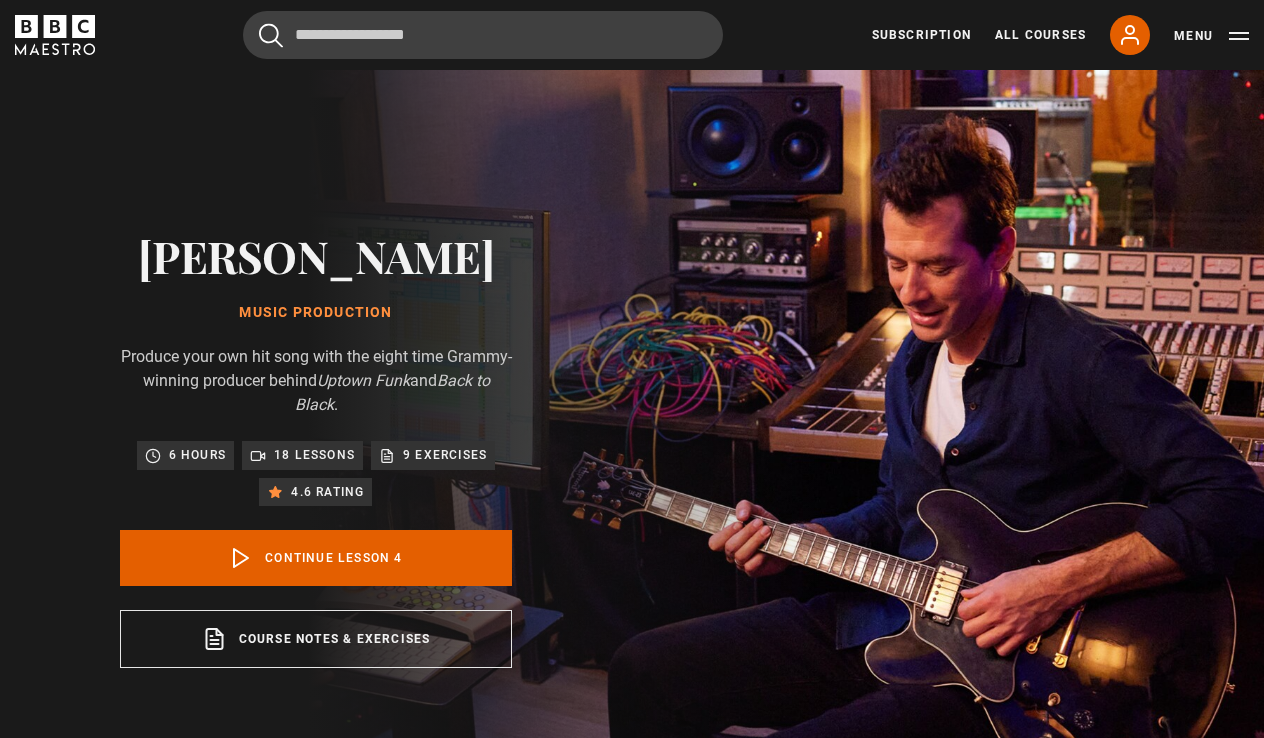 scroll, scrollTop: 707, scrollLeft: 0, axis: vertical 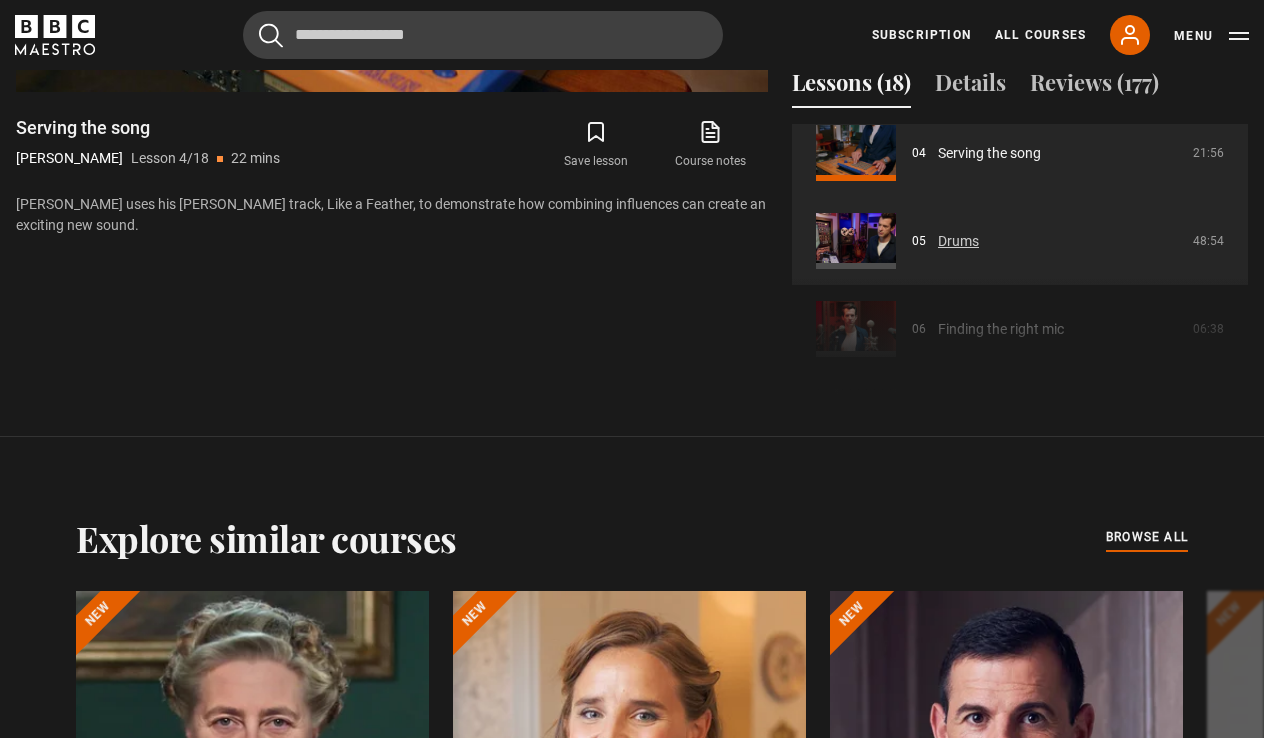 click on "Drums" at bounding box center [958, 241] 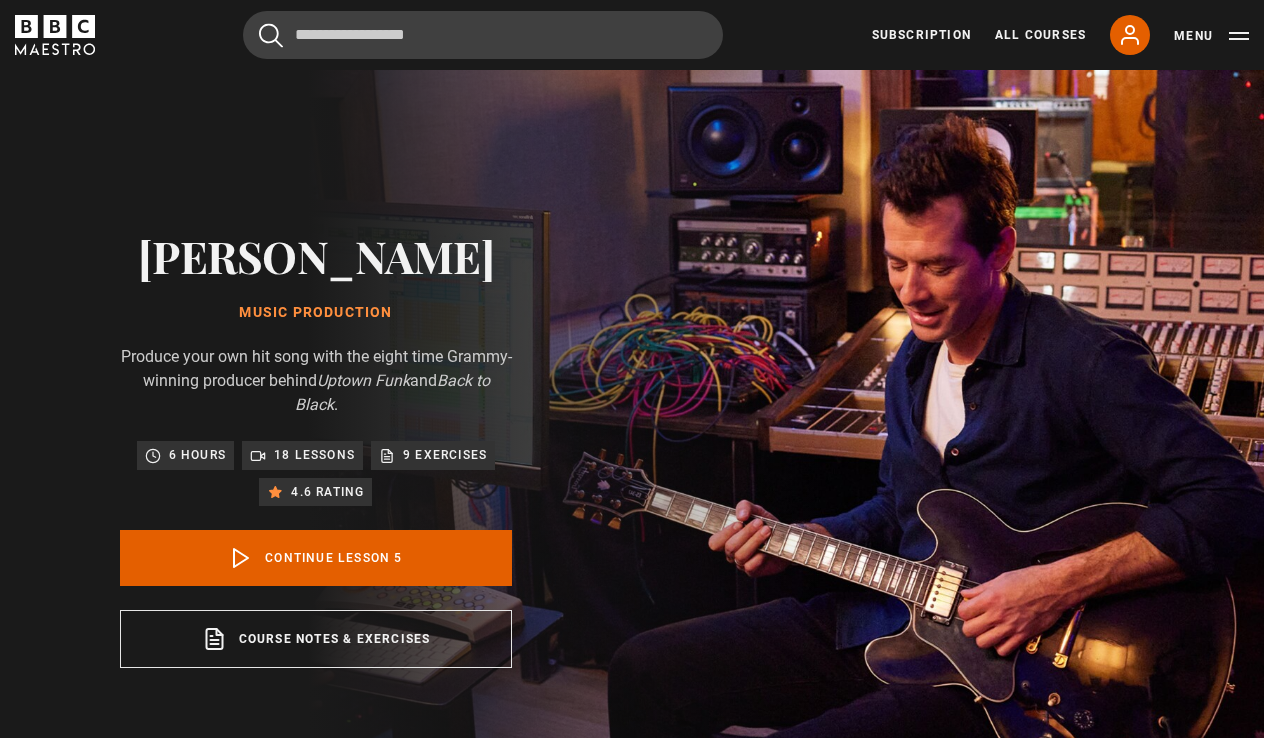 scroll, scrollTop: 826, scrollLeft: 0, axis: vertical 